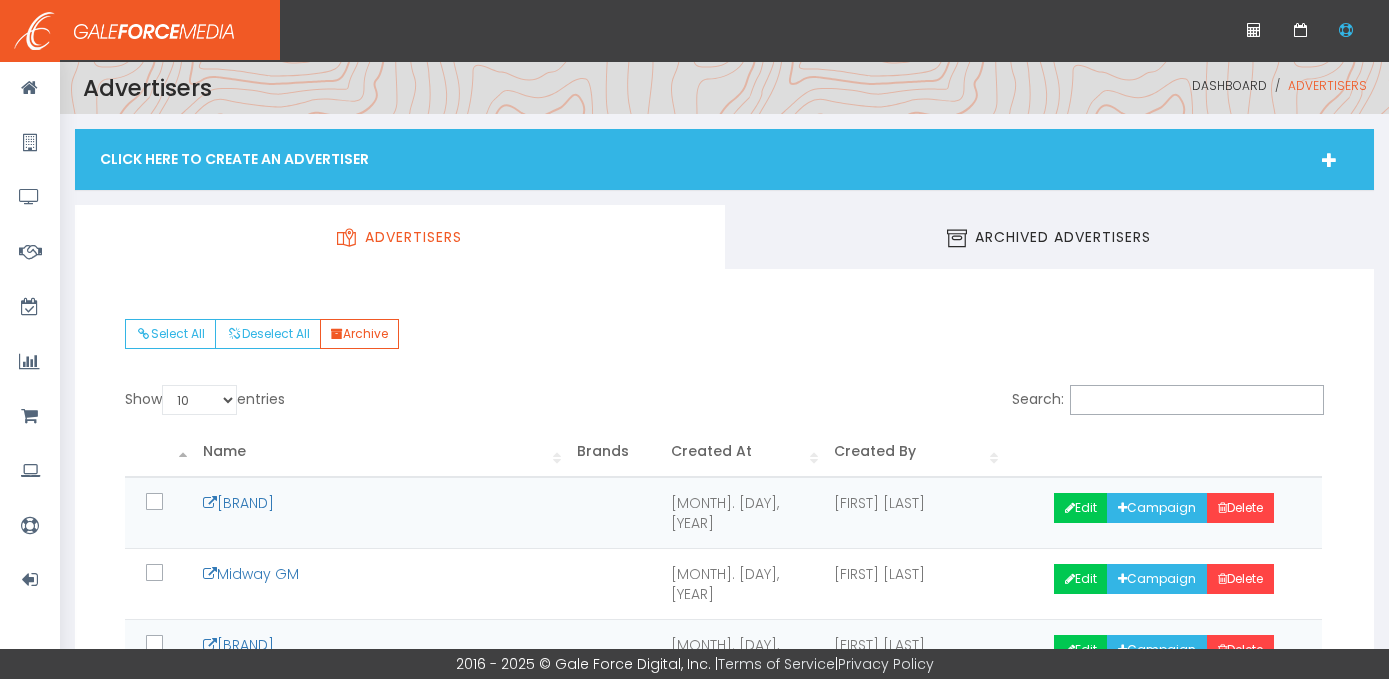scroll, scrollTop: 158, scrollLeft: 0, axis: vertical 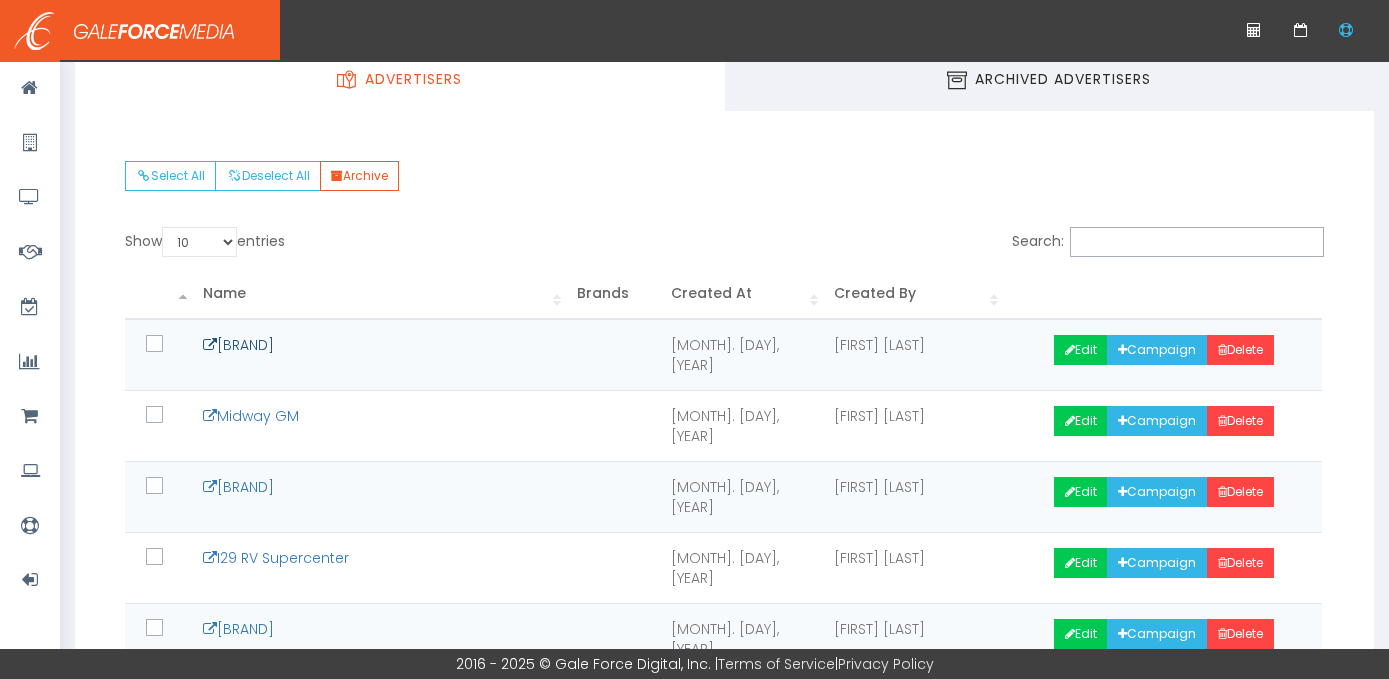click on "[BRAND]" at bounding box center [238, 345] 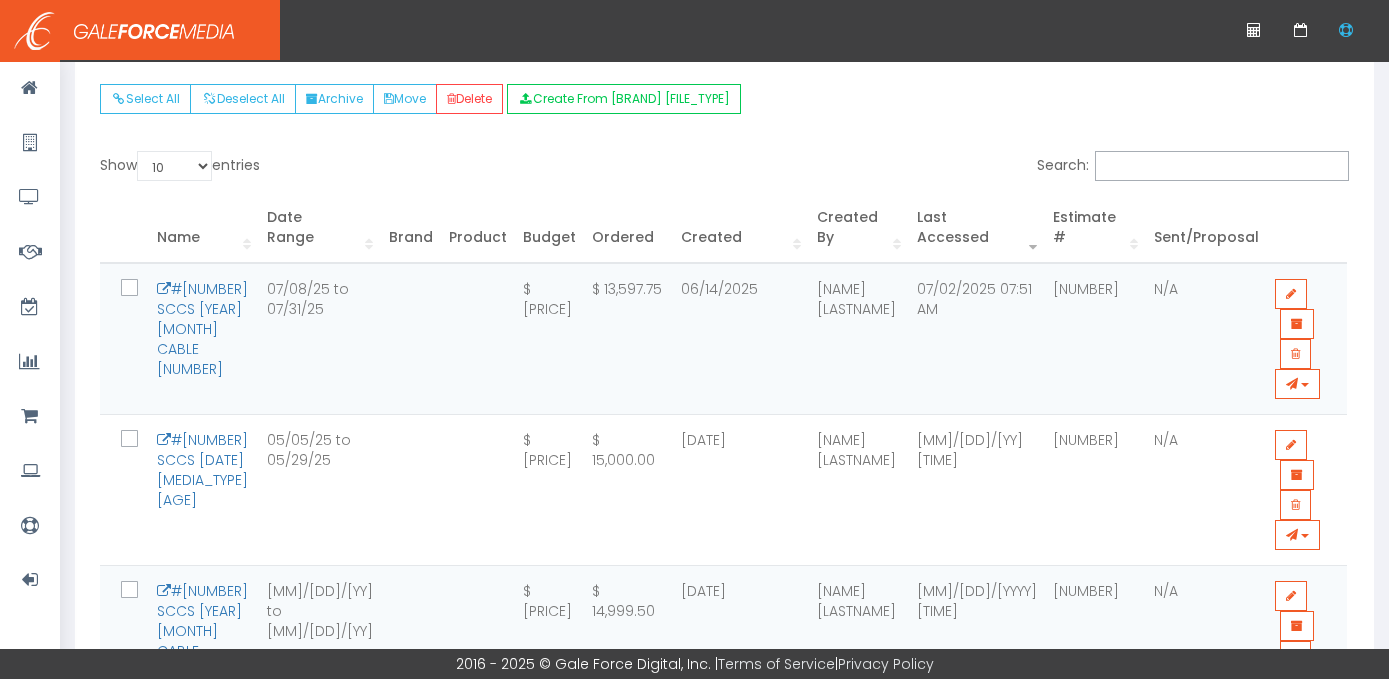 scroll, scrollTop: 217, scrollLeft: 0, axis: vertical 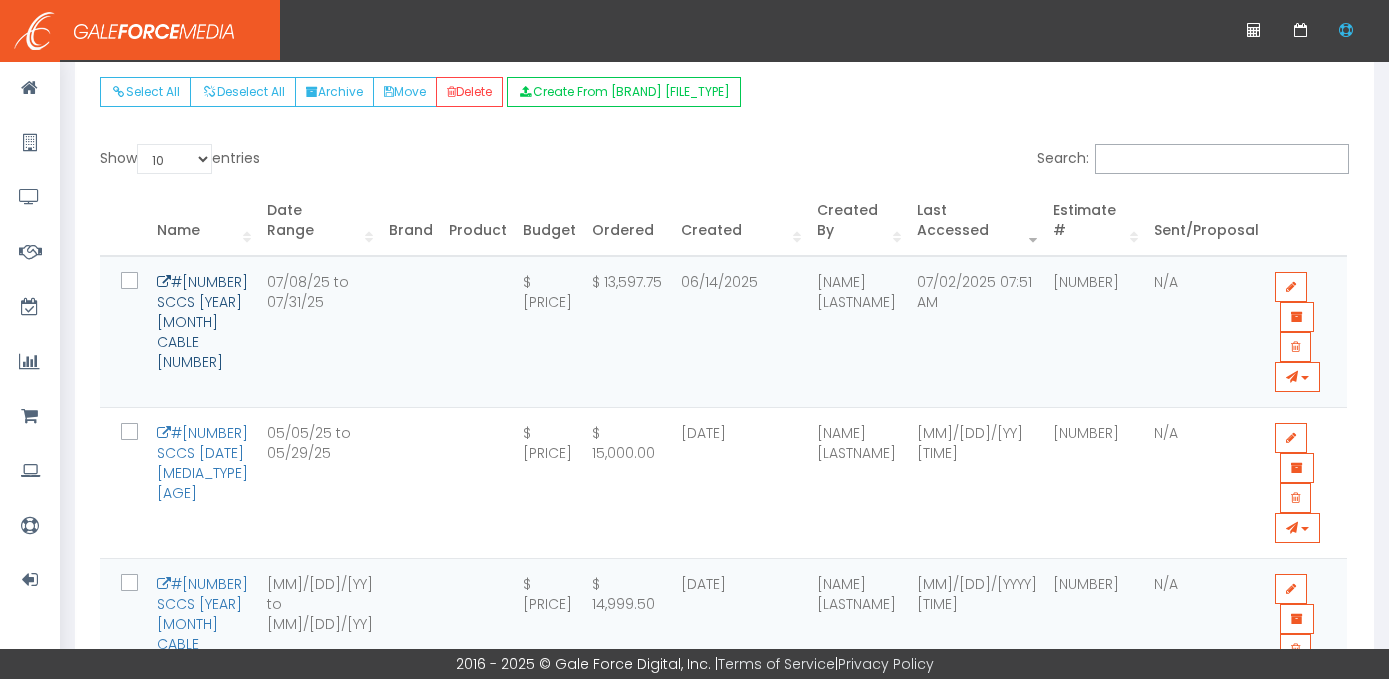 click on "#[NUMBER] SCCS [YEAR] [MONTH] CABLE [NUMBER]" at bounding box center [202, 322] 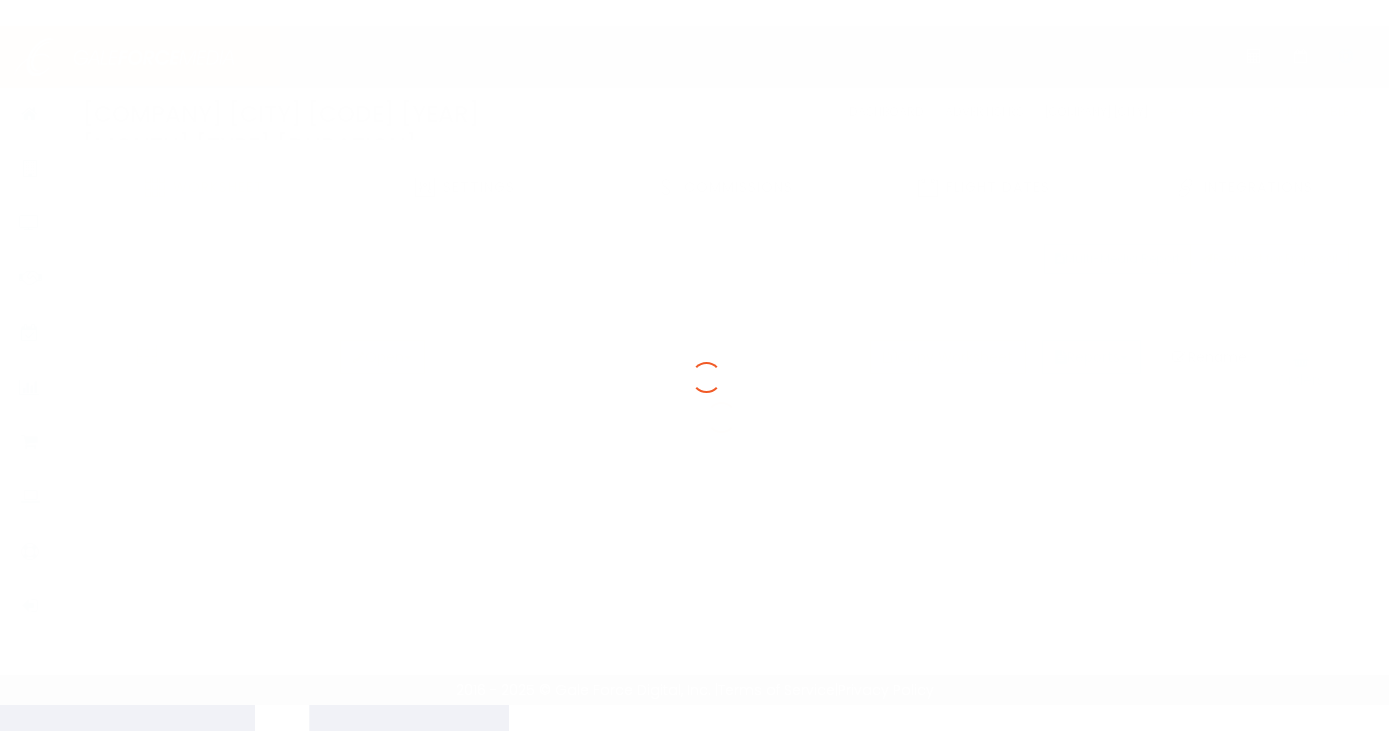 scroll, scrollTop: 0, scrollLeft: 0, axis: both 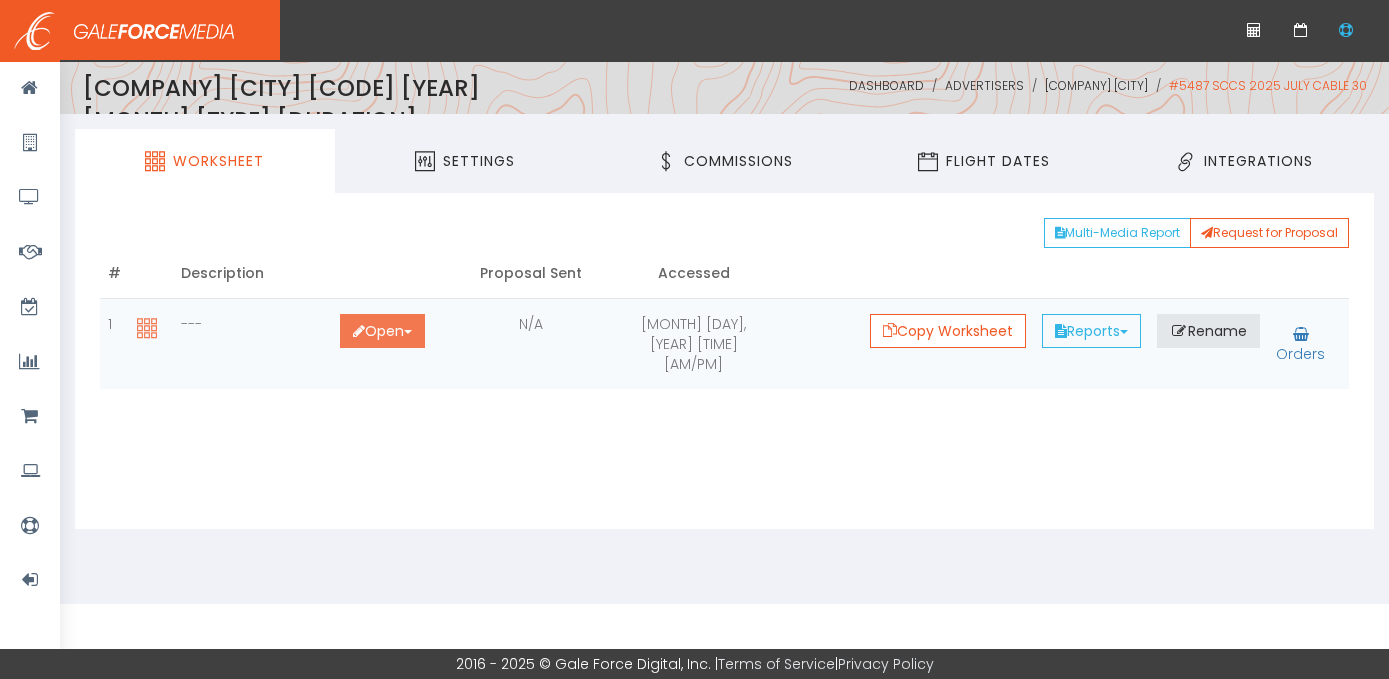 click on "Open
Toggle Dropdown" at bounding box center [382, 331] 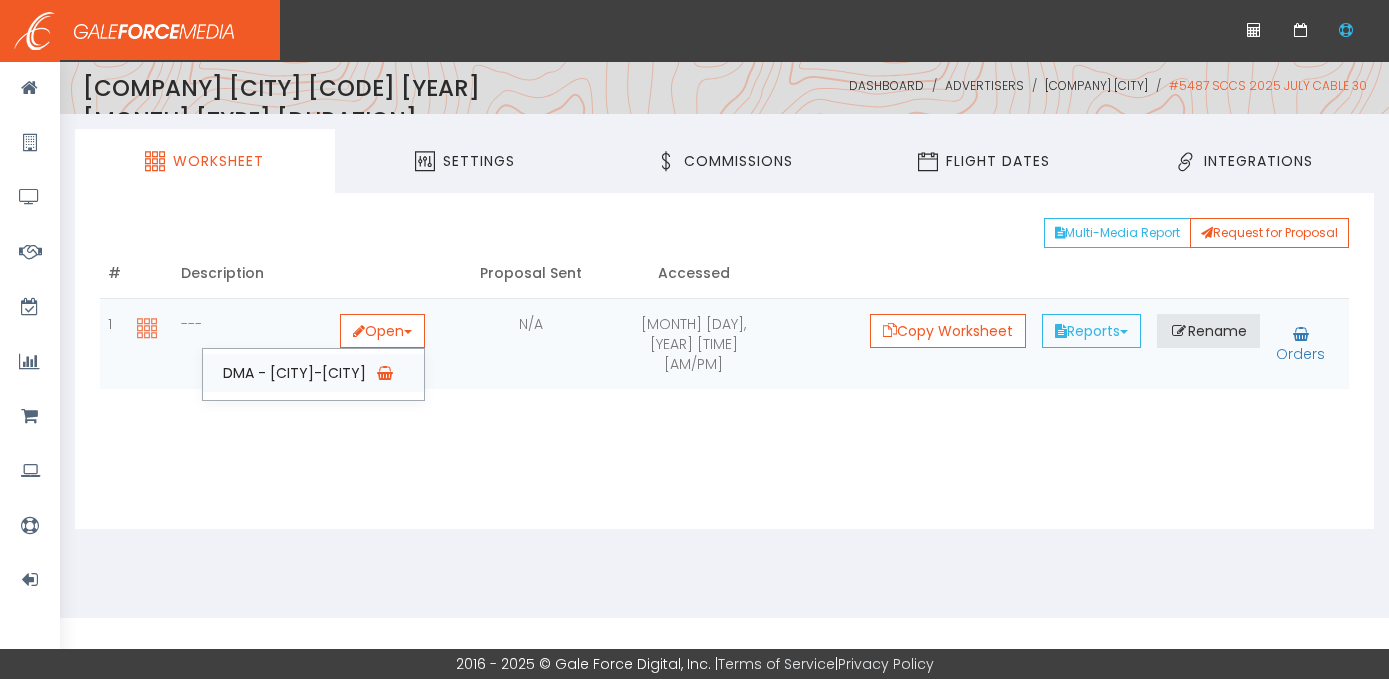 click on "DMA - Minneapolis-St. Paul" at bounding box center [313, 373] 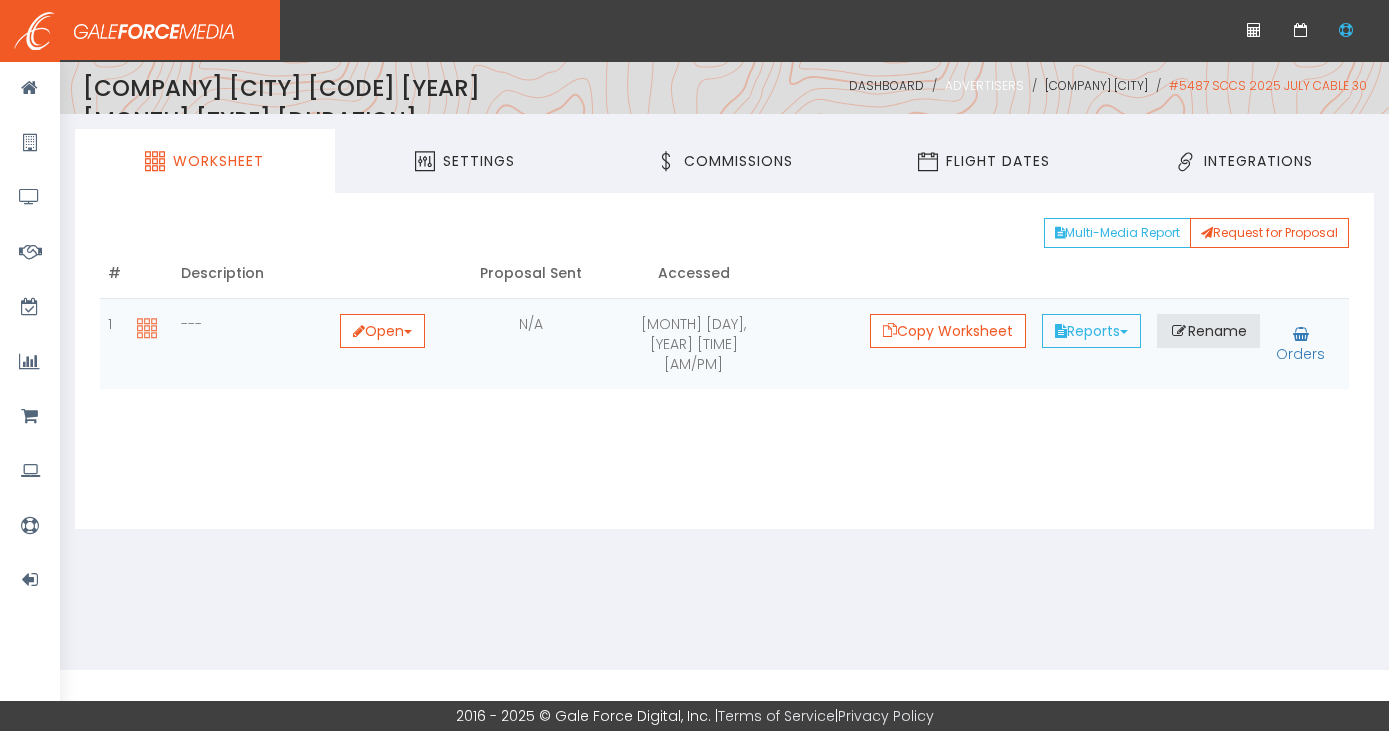 click on "Advertisers" at bounding box center [984, 85] 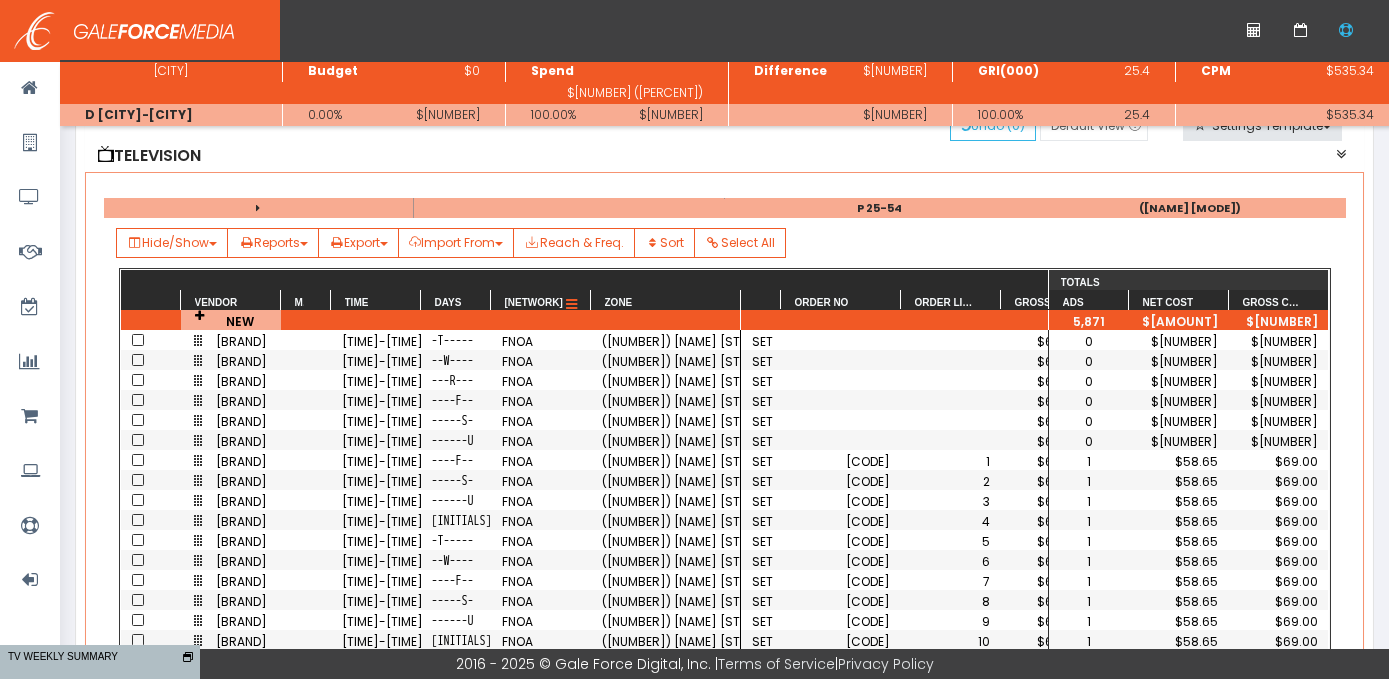 scroll, scrollTop: 200, scrollLeft: 0, axis: vertical 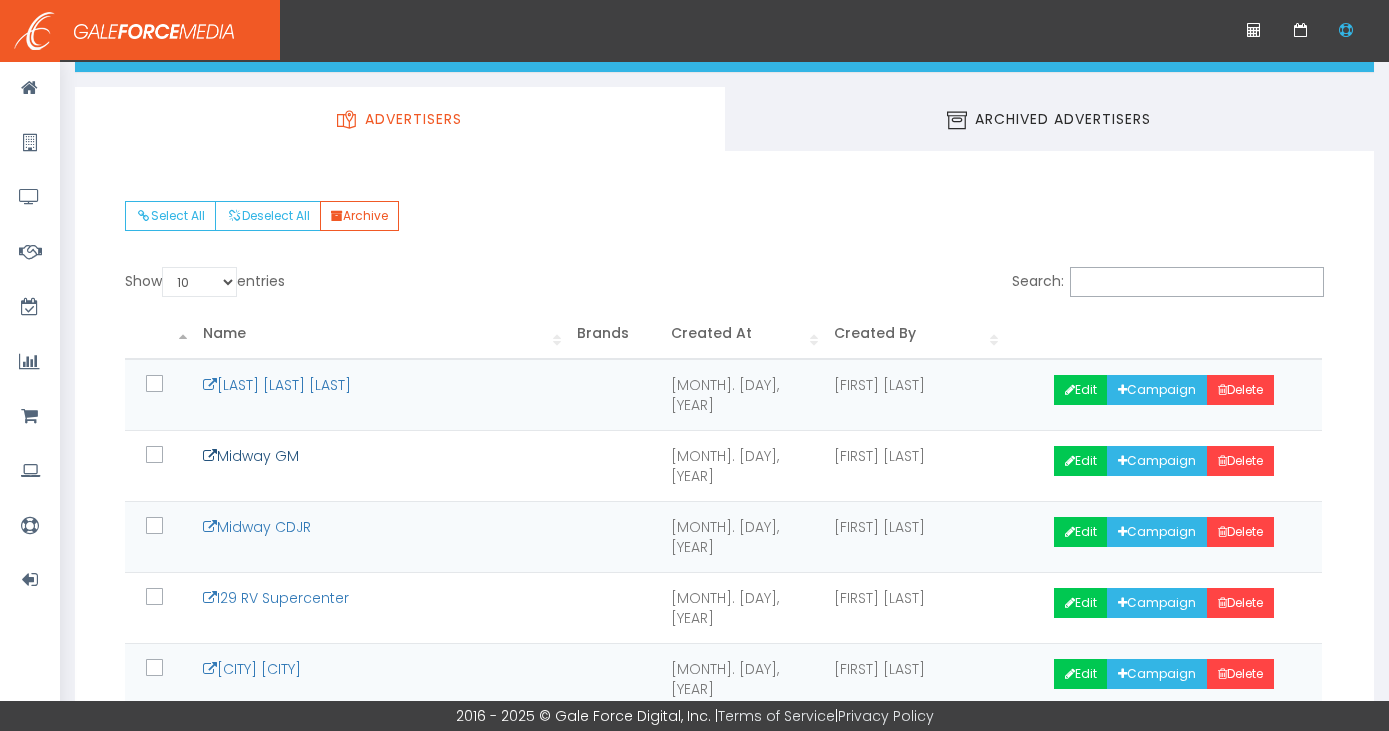 click on "Midway GM" at bounding box center [251, 456] 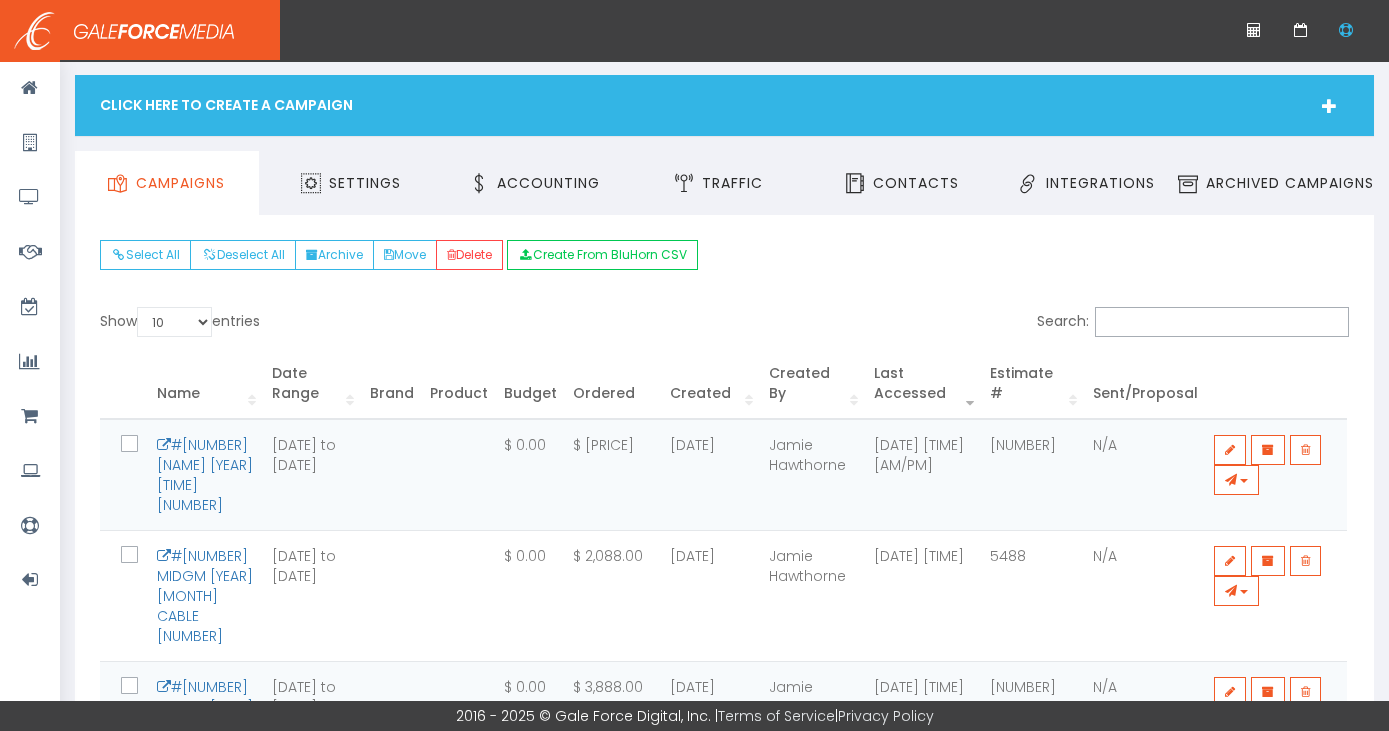 scroll, scrollTop: 63, scrollLeft: 0, axis: vertical 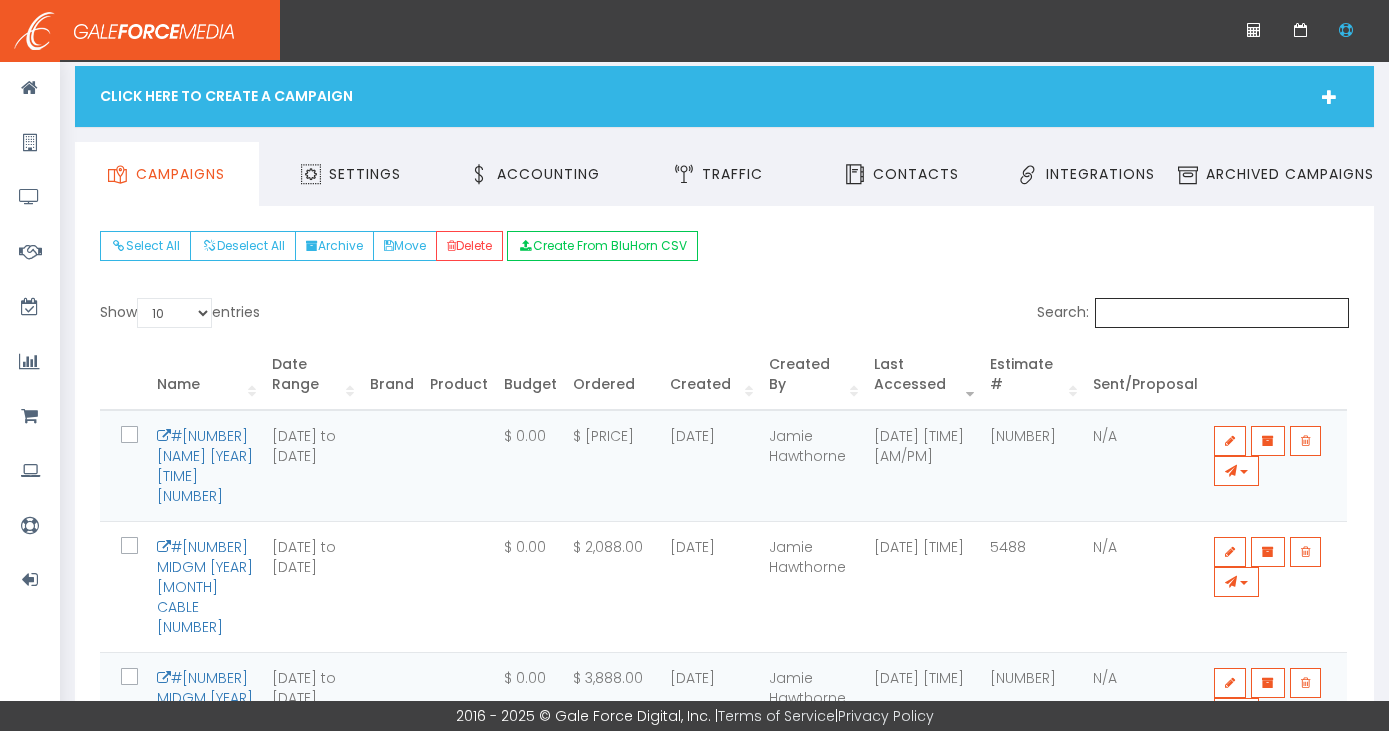 click on "Search:" at bounding box center (1222, 313) 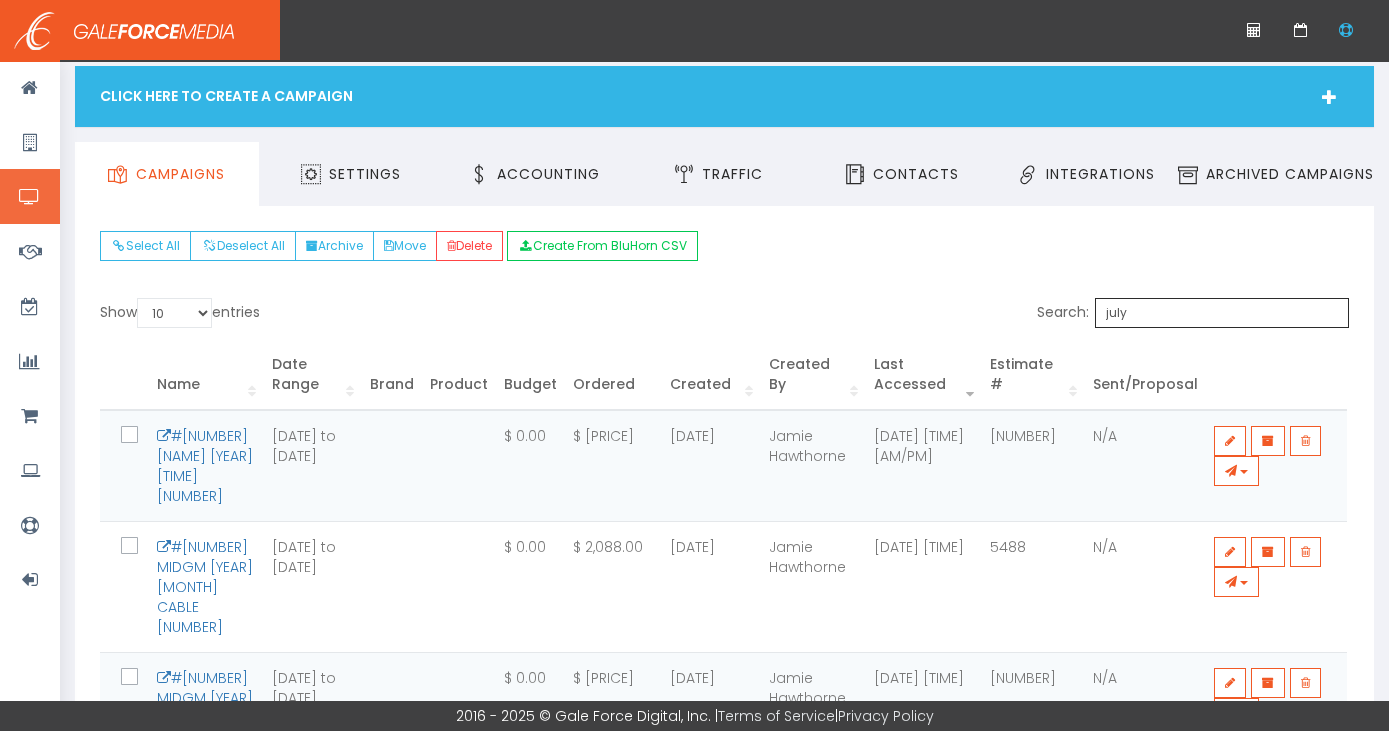 type on "july" 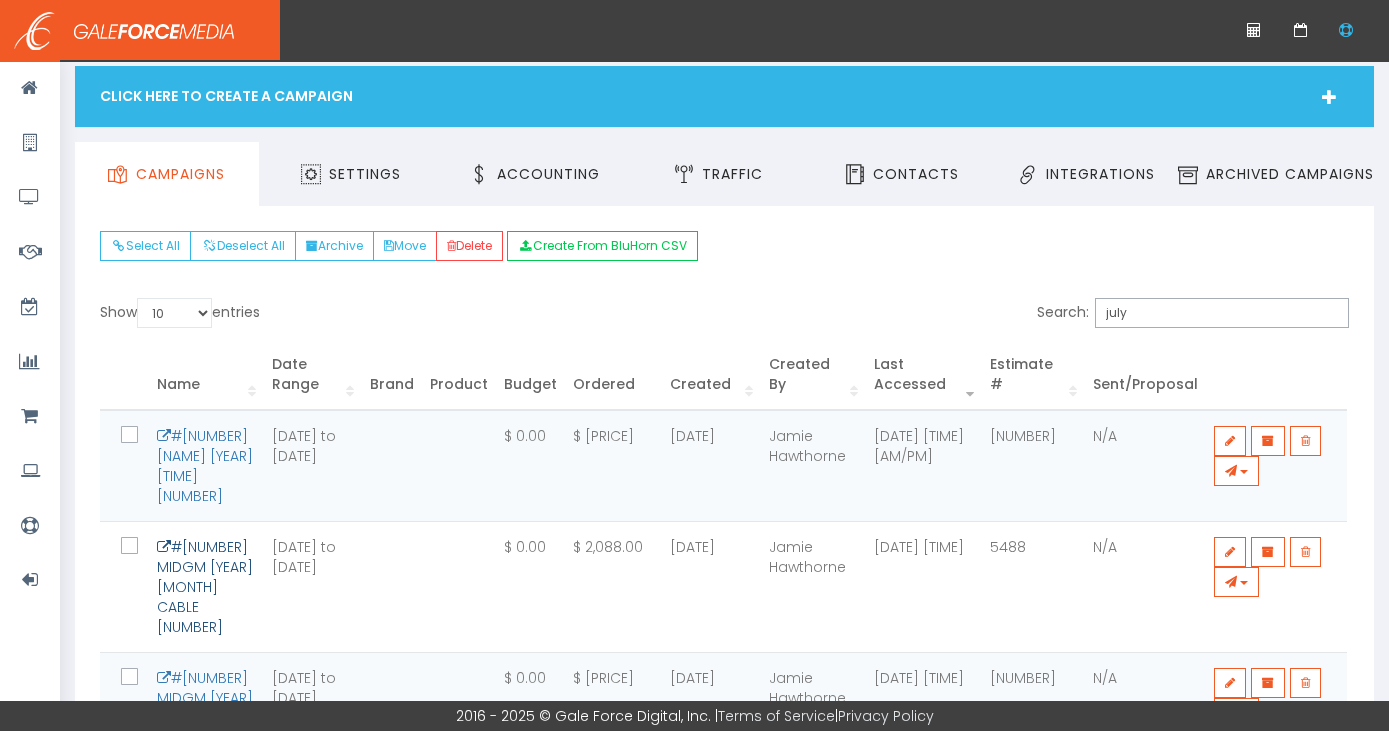 click on "#[NUMBER] MIDGM [YEAR][MONTH] CABLE 15" at bounding box center [205, 587] 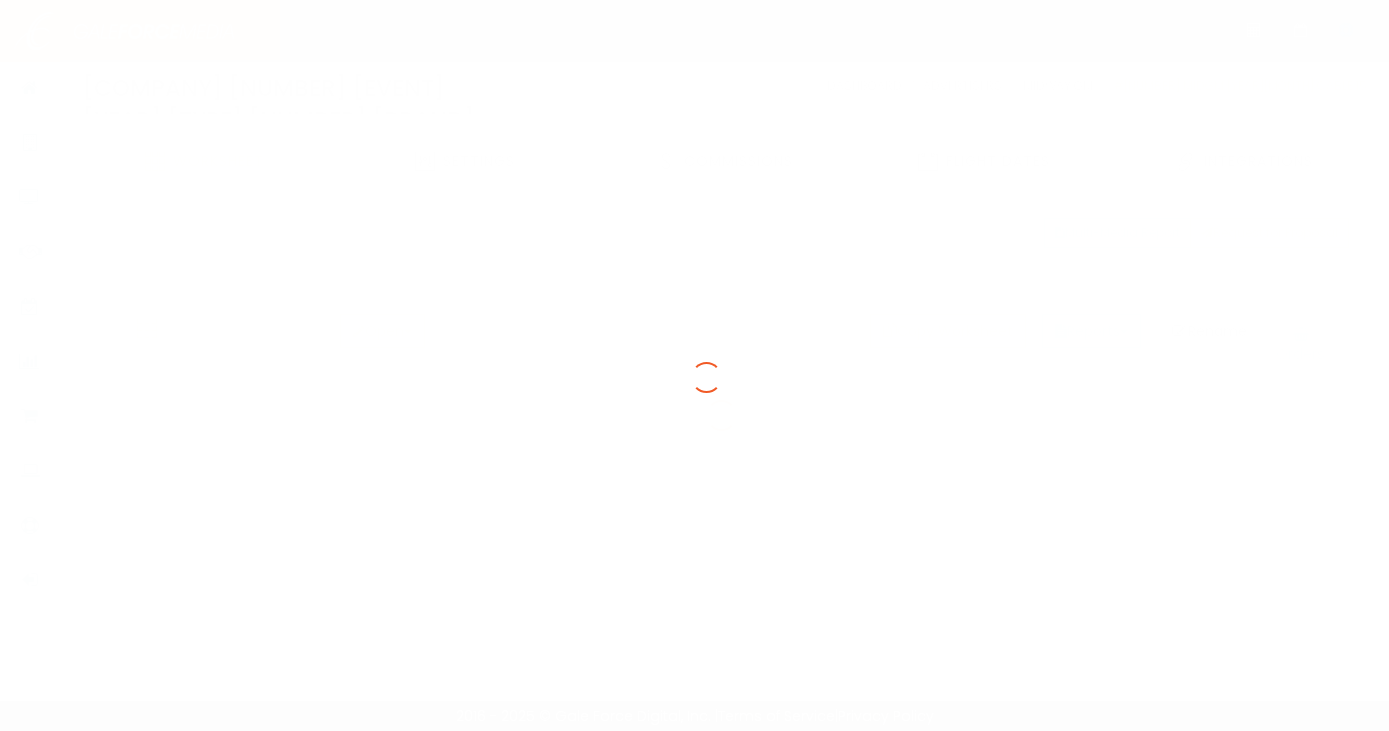 scroll, scrollTop: 0, scrollLeft: 0, axis: both 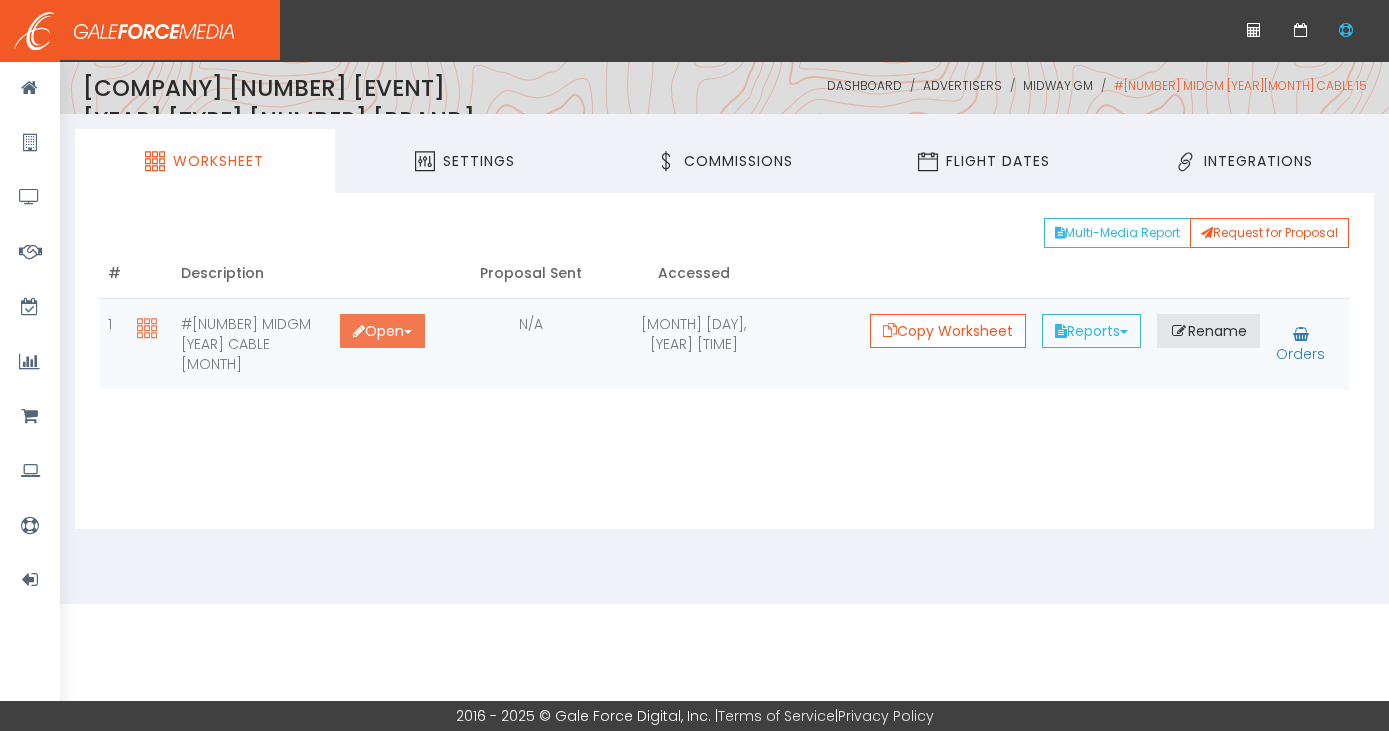 click on "Open
Toggle Dropdown" at bounding box center (382, 331) 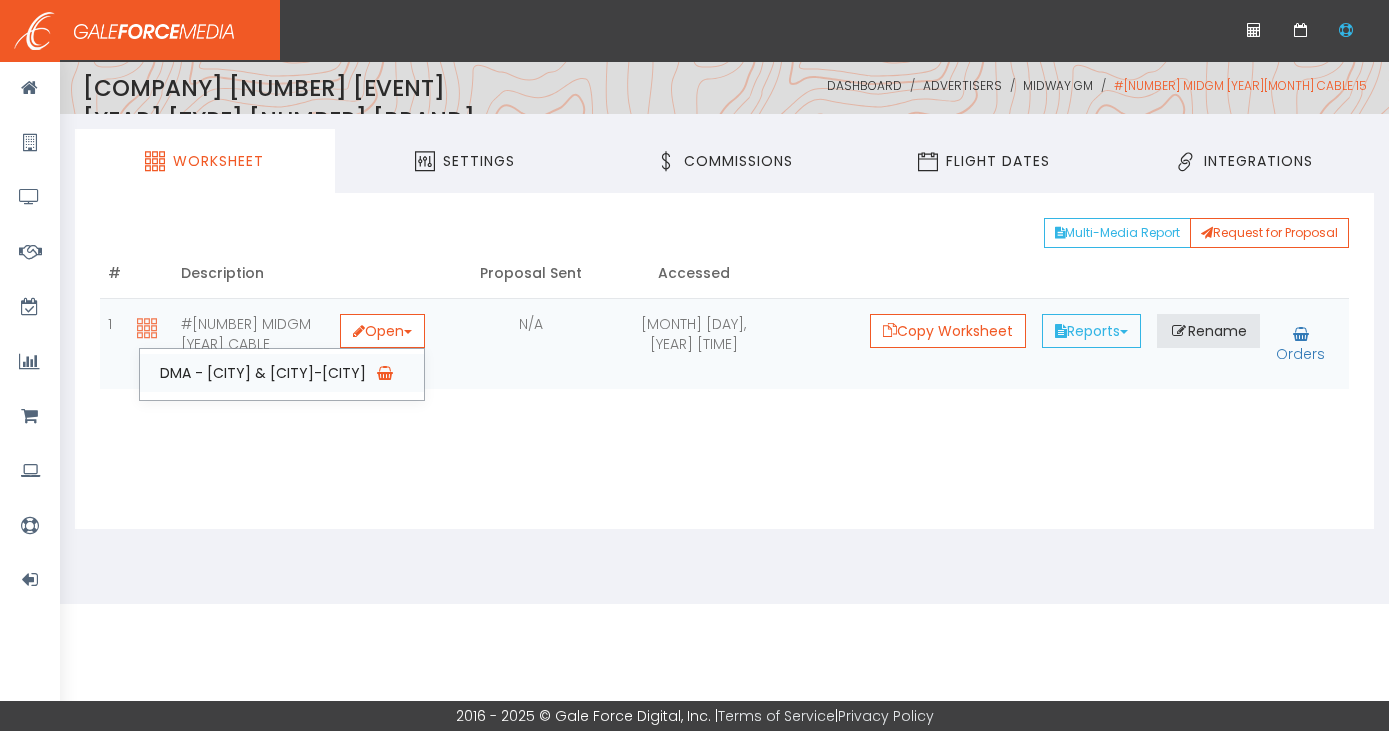 click on "DMA - [CITY] & [CITY]-[CITY]" at bounding box center [282, 373] 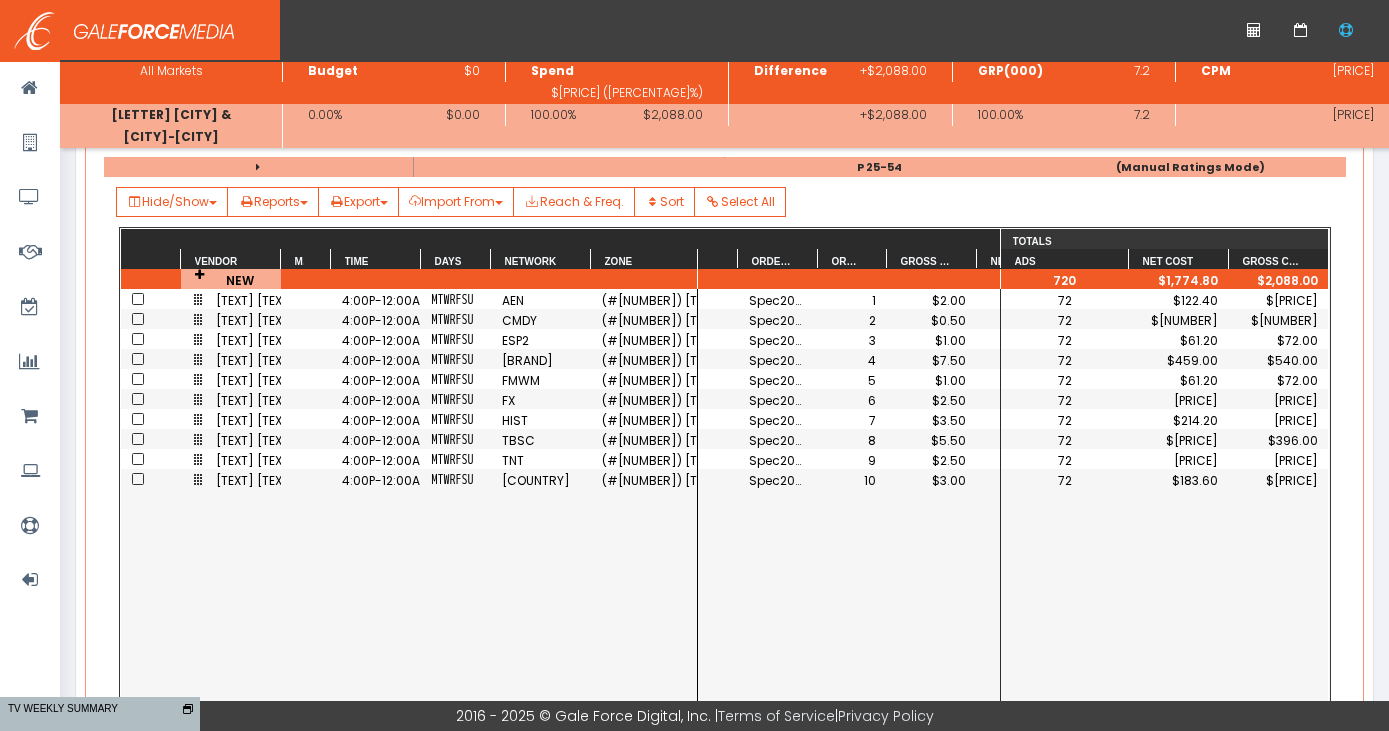 scroll, scrollTop: 284, scrollLeft: 0, axis: vertical 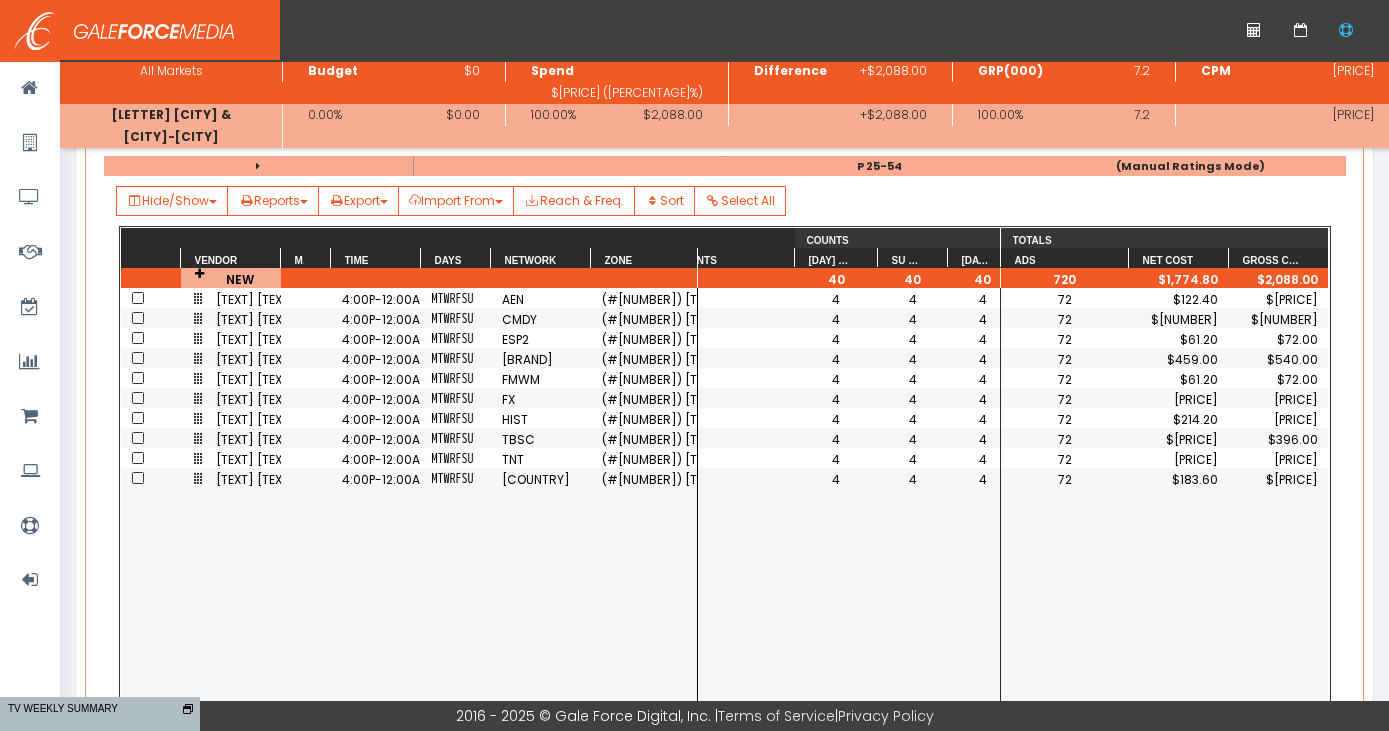drag, startPoint x: 863, startPoint y: 241, endPoint x: 876, endPoint y: 250, distance: 15.811388 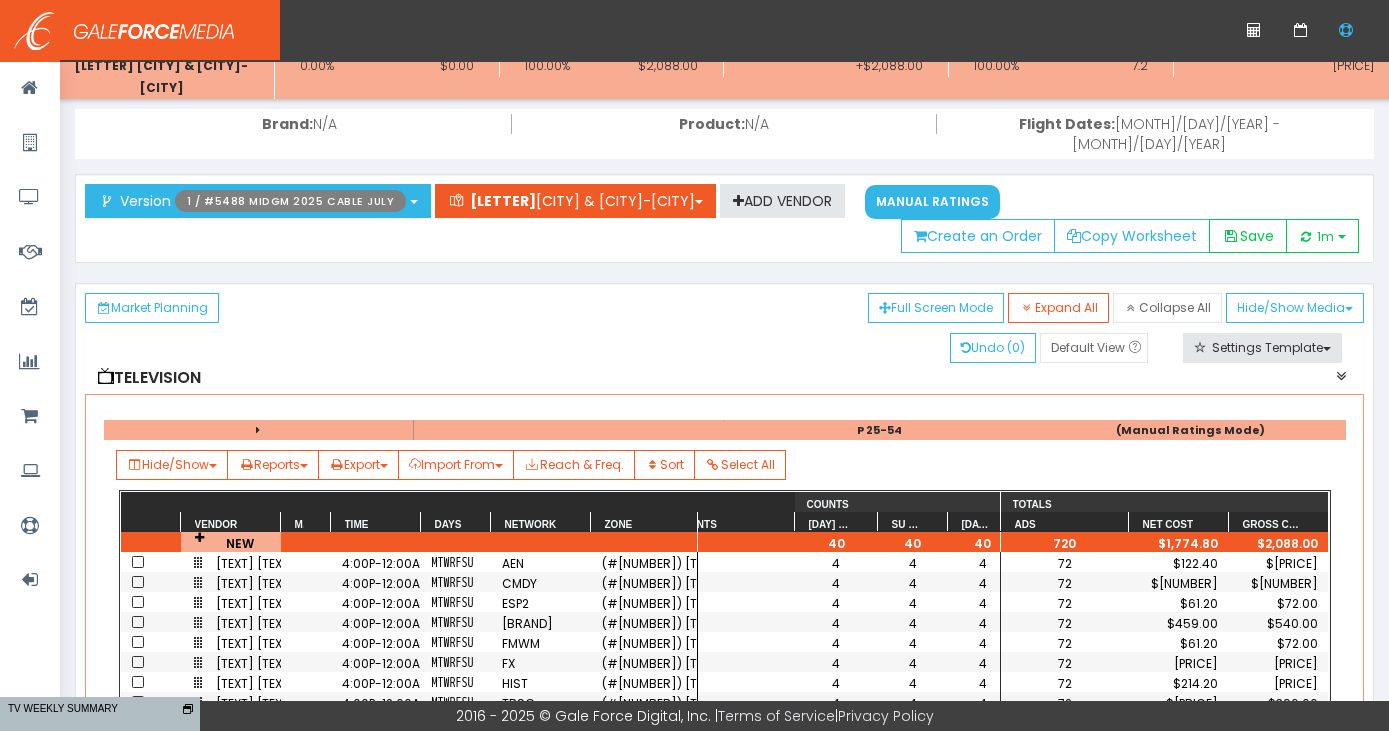 scroll, scrollTop: 0, scrollLeft: 0, axis: both 